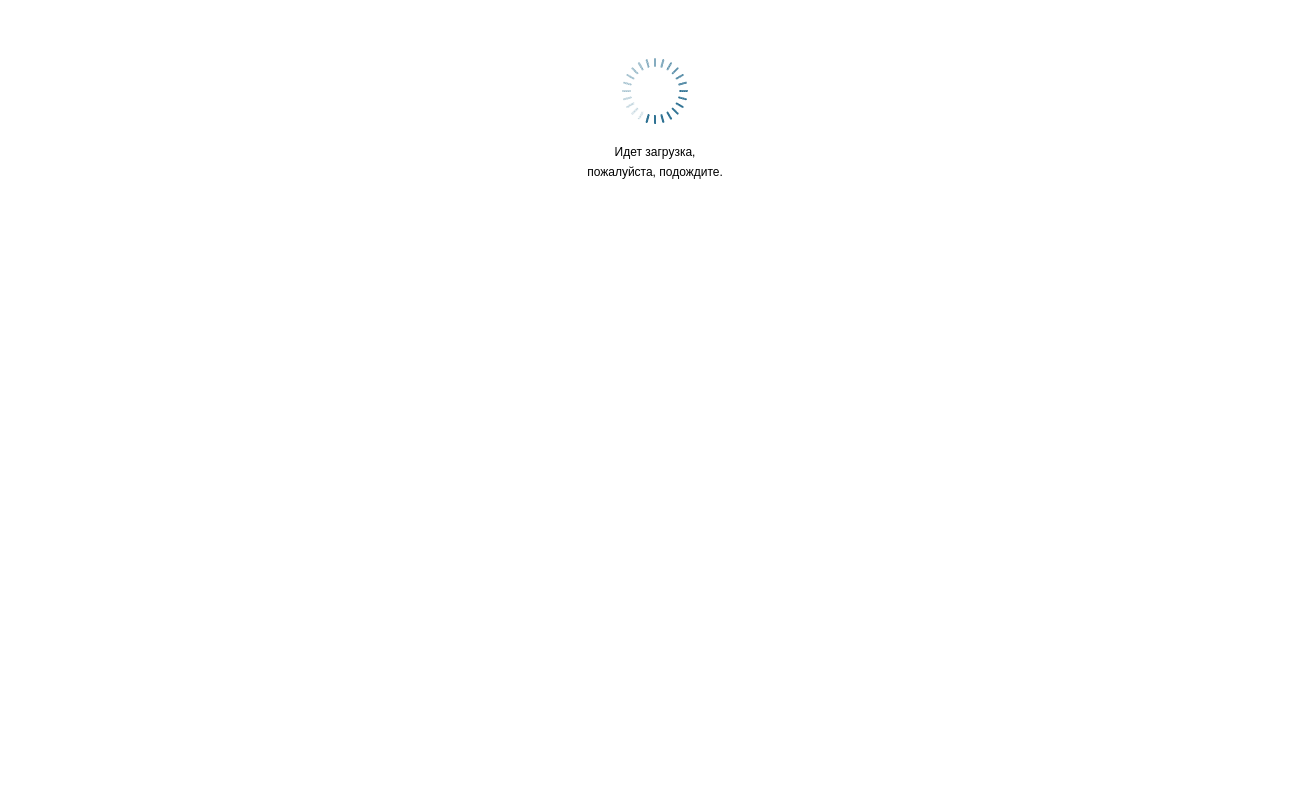 scroll, scrollTop: 0, scrollLeft: 0, axis: both 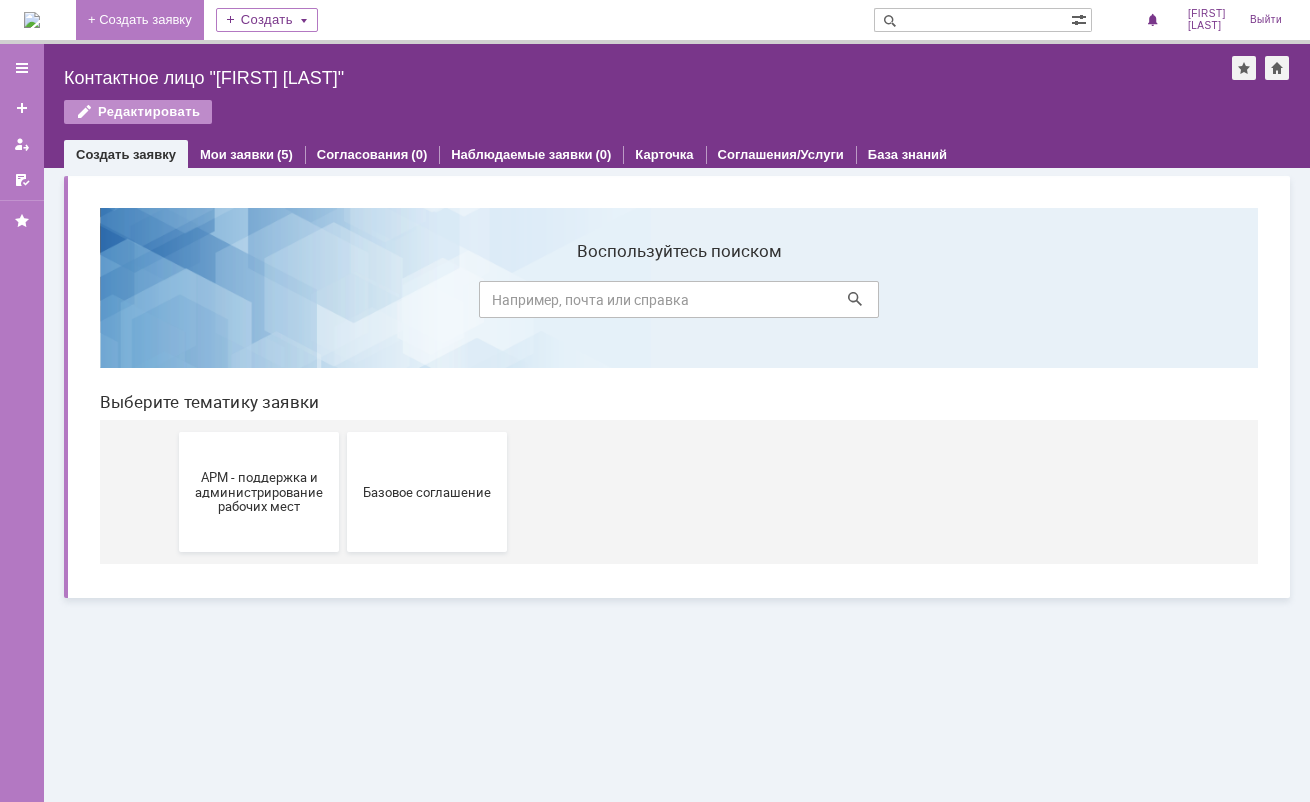 click on "+ Создать заявку" at bounding box center [140, 20] 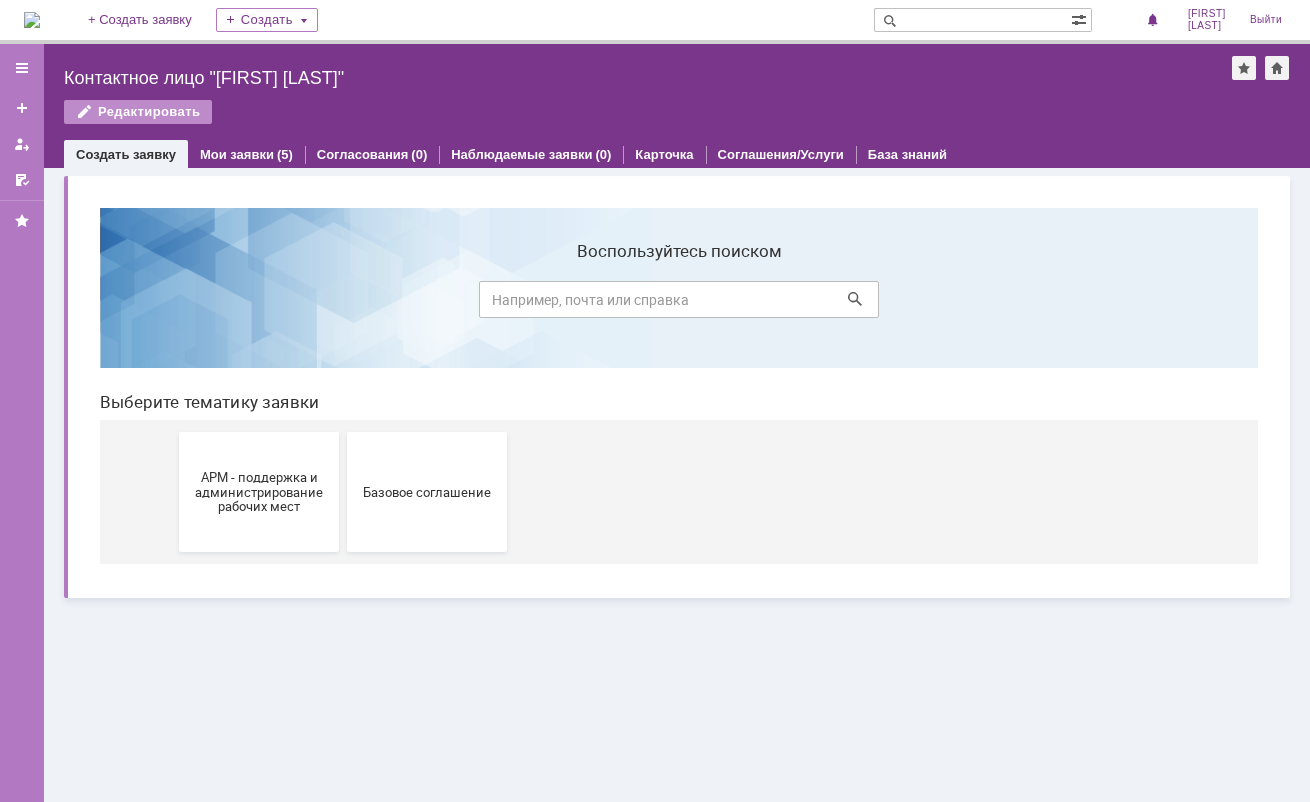 click on "+ Создать заявку" at bounding box center (140, 20) 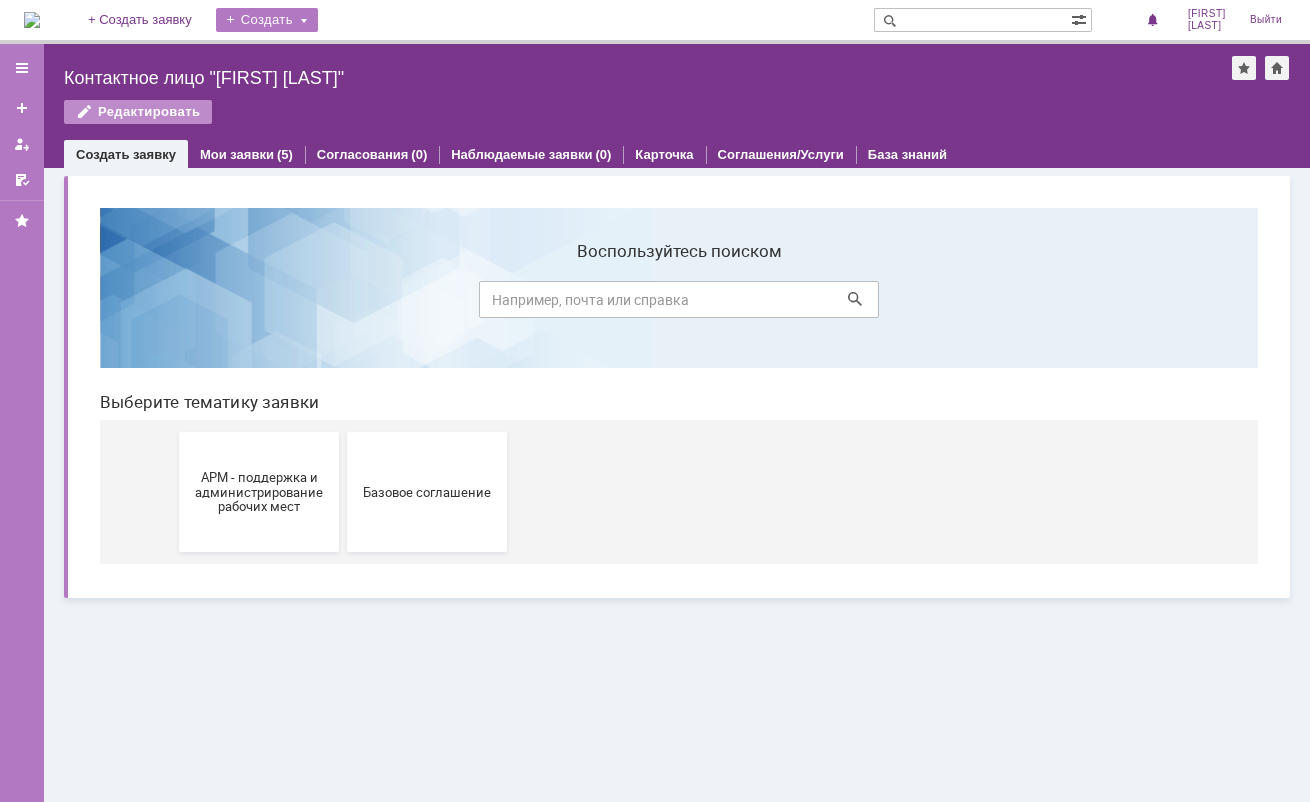 click on "Создать" at bounding box center [267, 20] 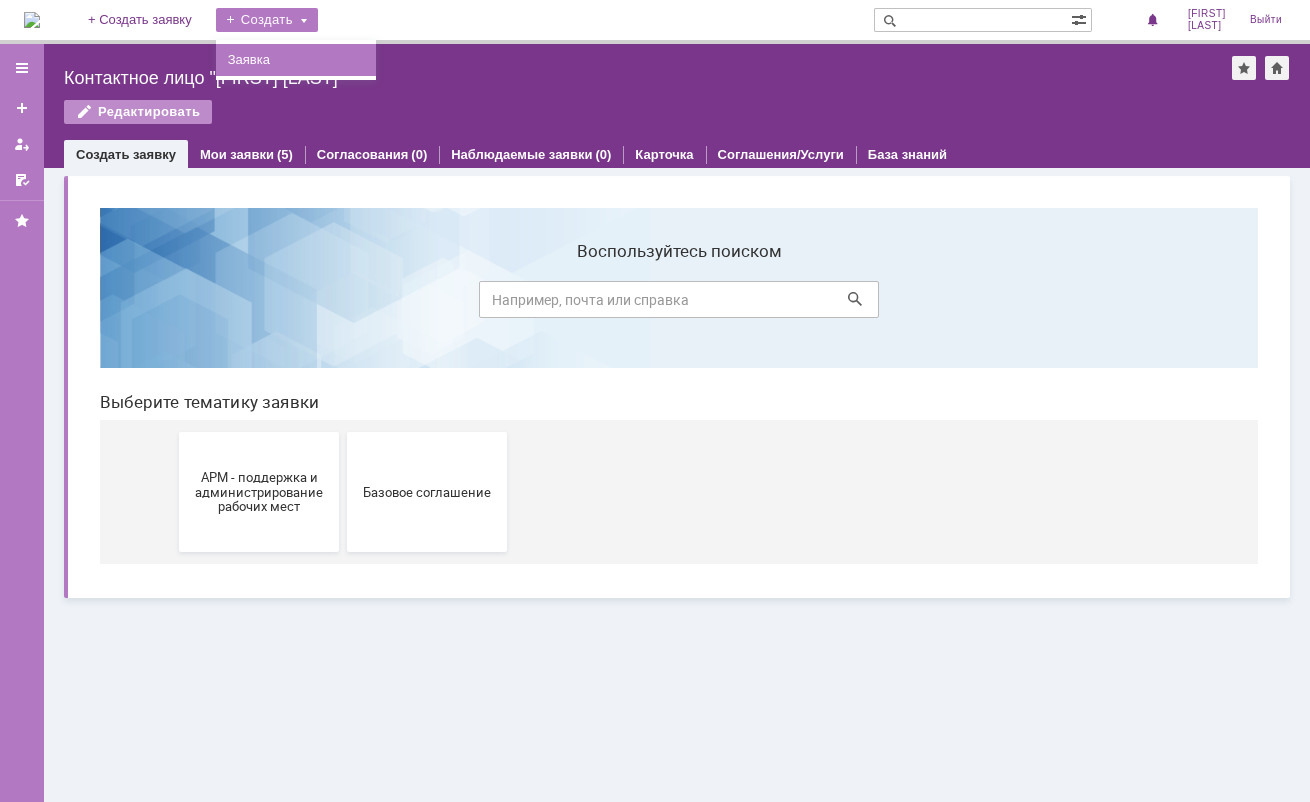 click on "Заявка" at bounding box center [296, 60] 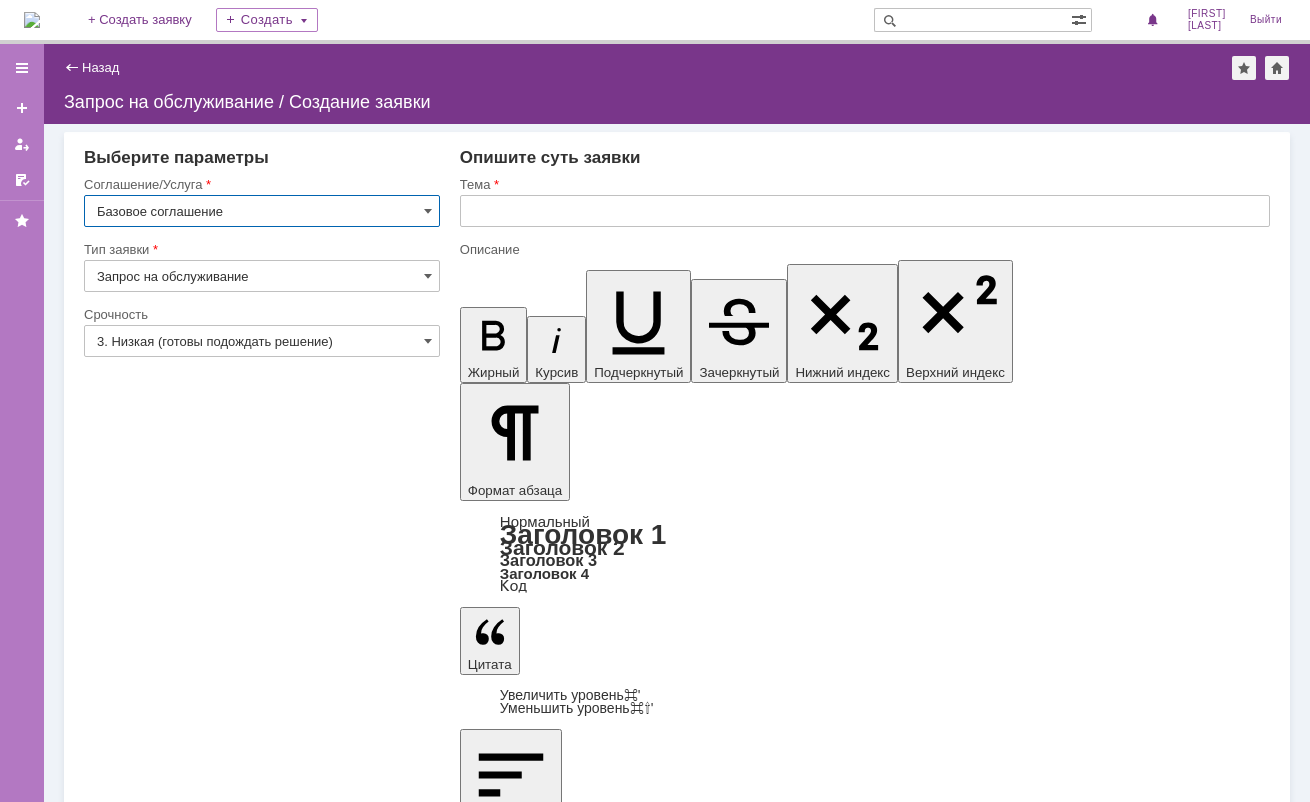 scroll, scrollTop: 0, scrollLeft: 0, axis: both 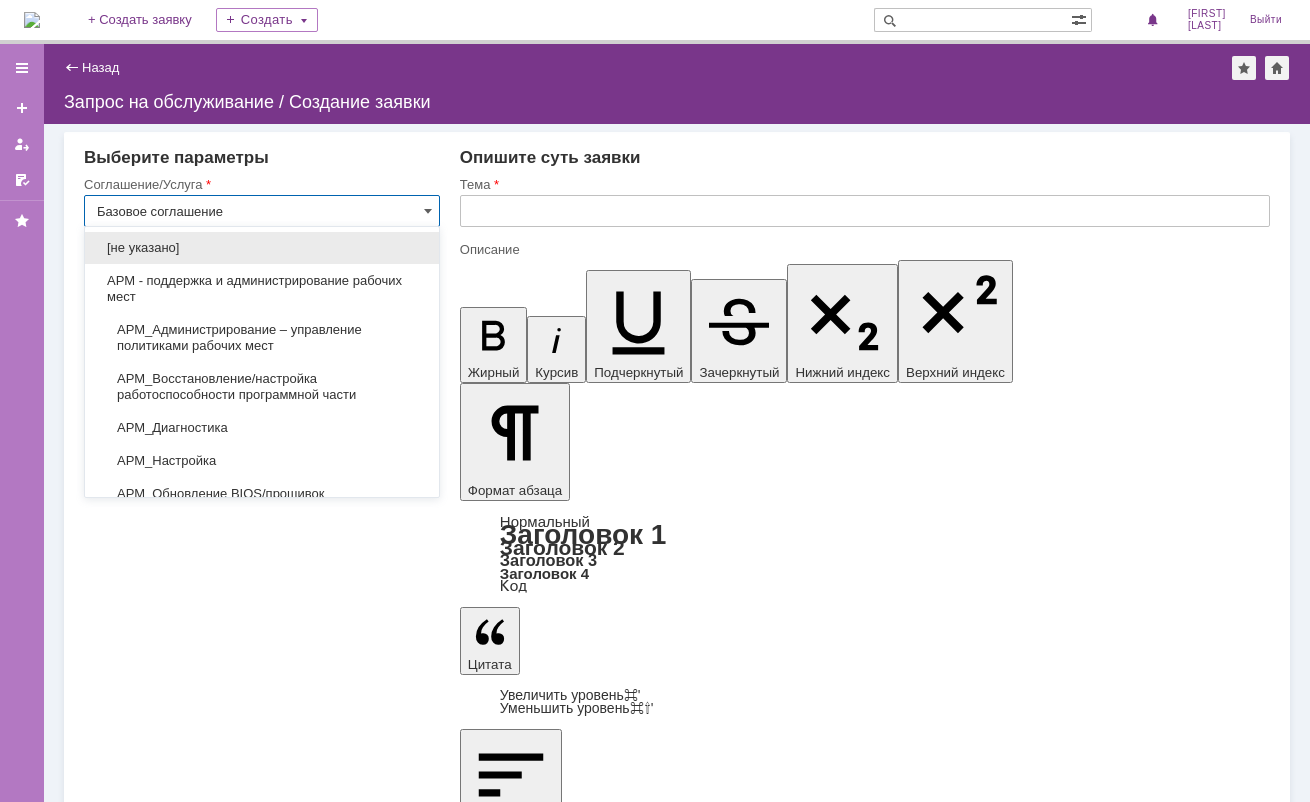 click on "Тема" at bounding box center [863, 184] 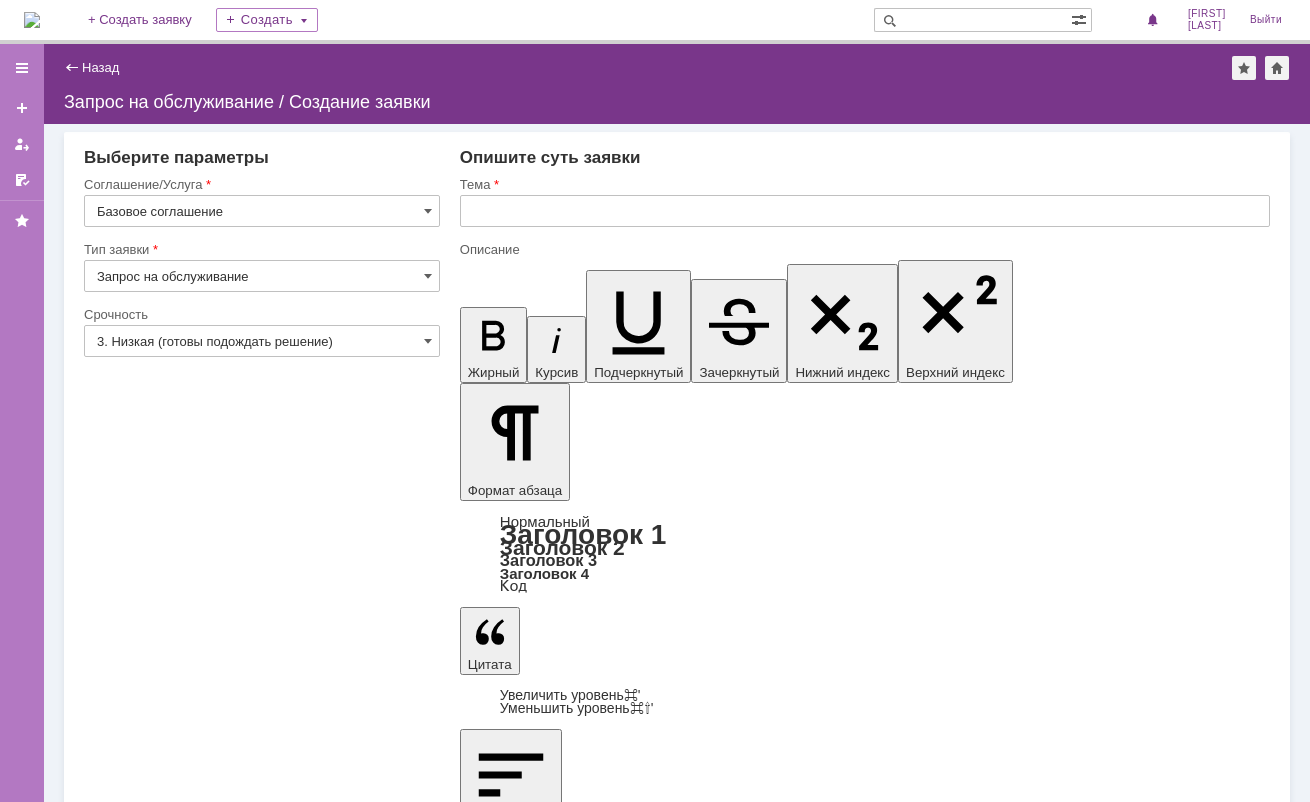 click at bounding box center (865, 211) 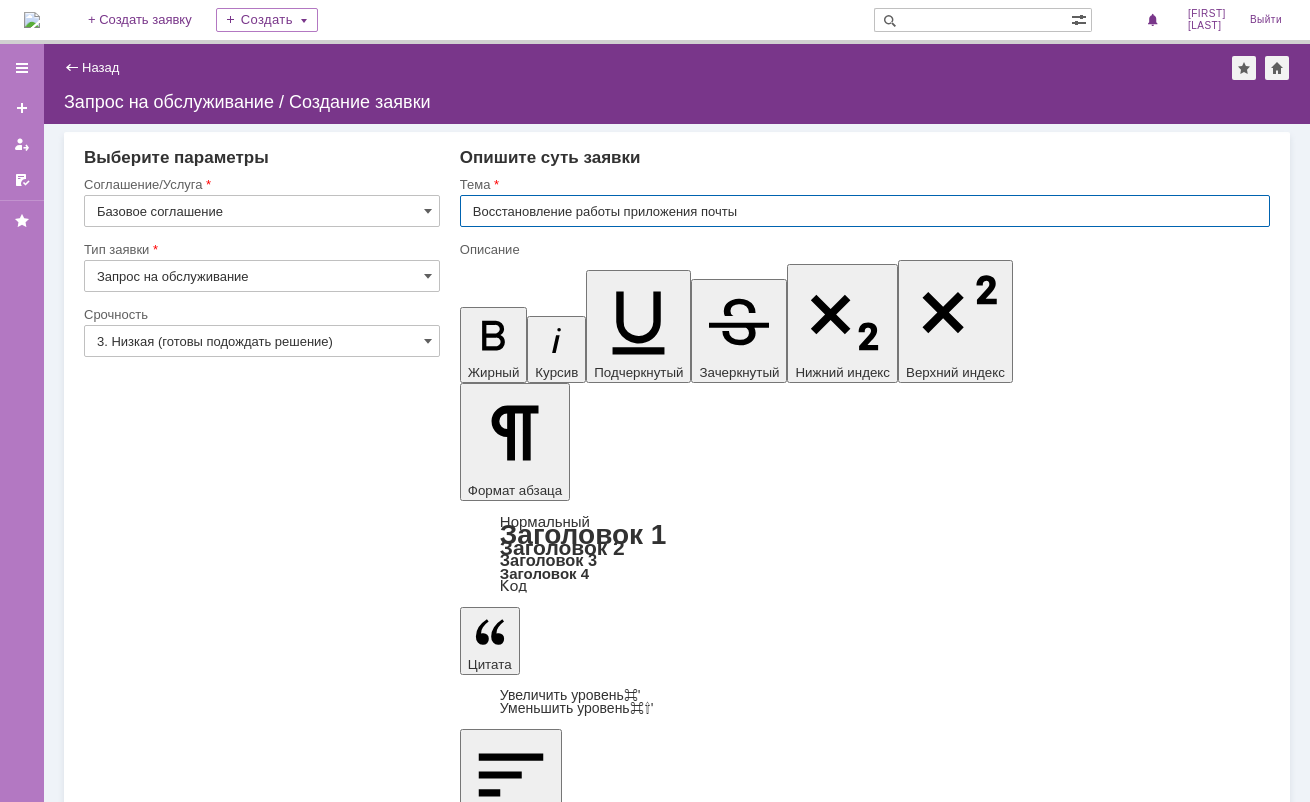 type on "Восстановление работы приложения почты" 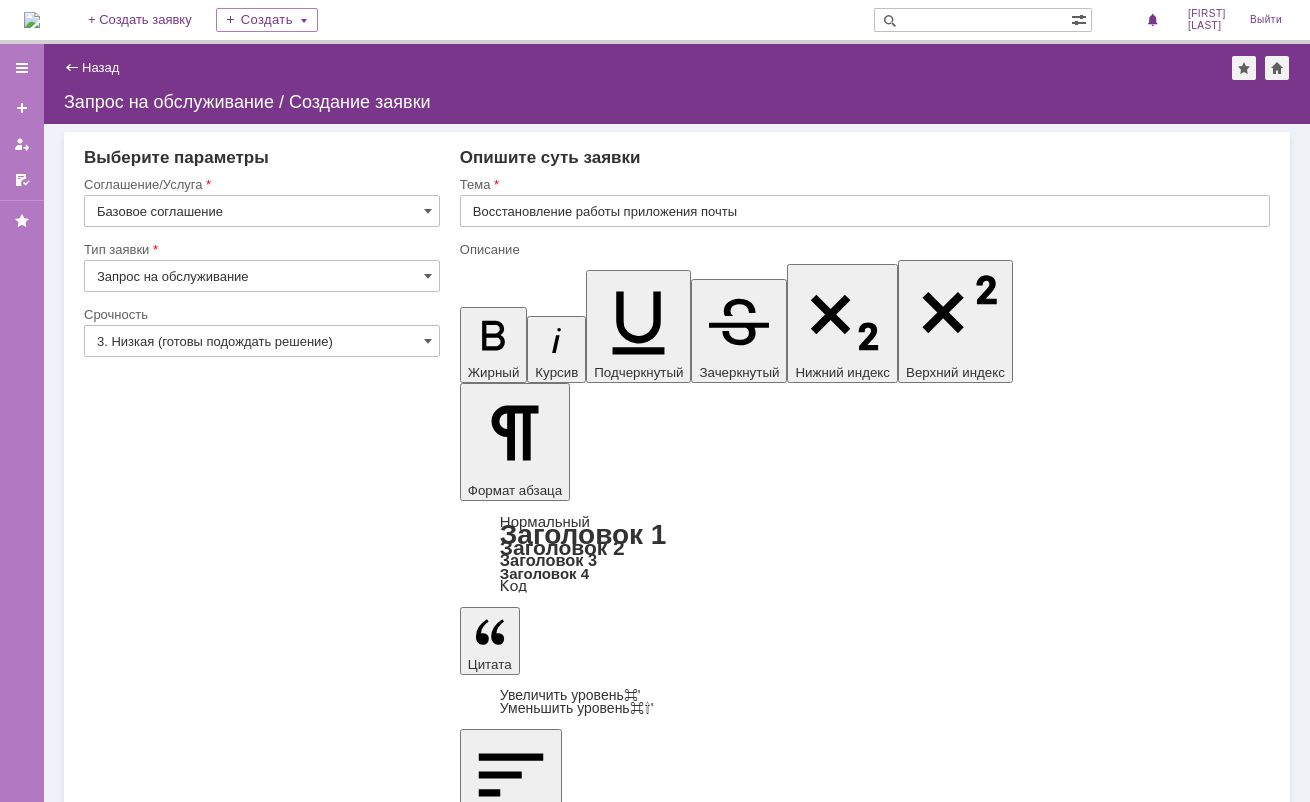type 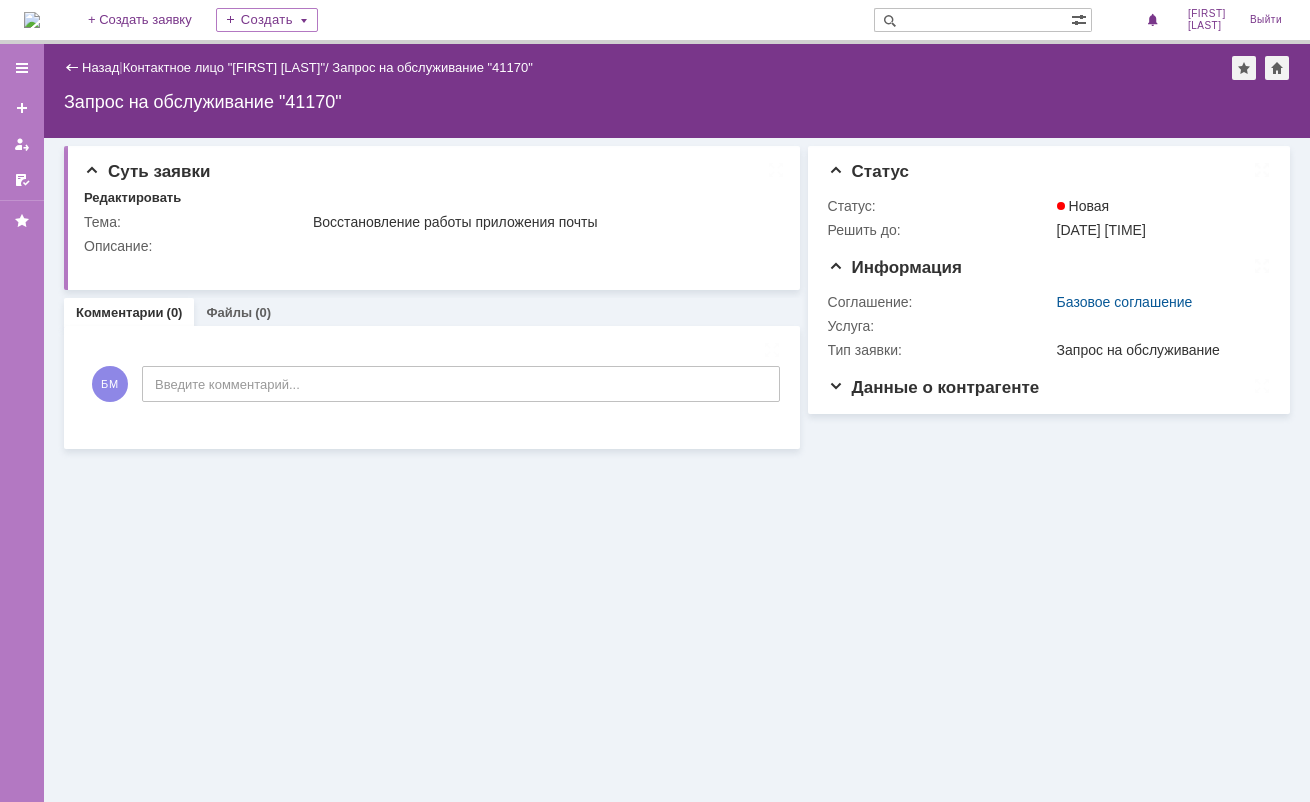 scroll, scrollTop: 0, scrollLeft: 0, axis: both 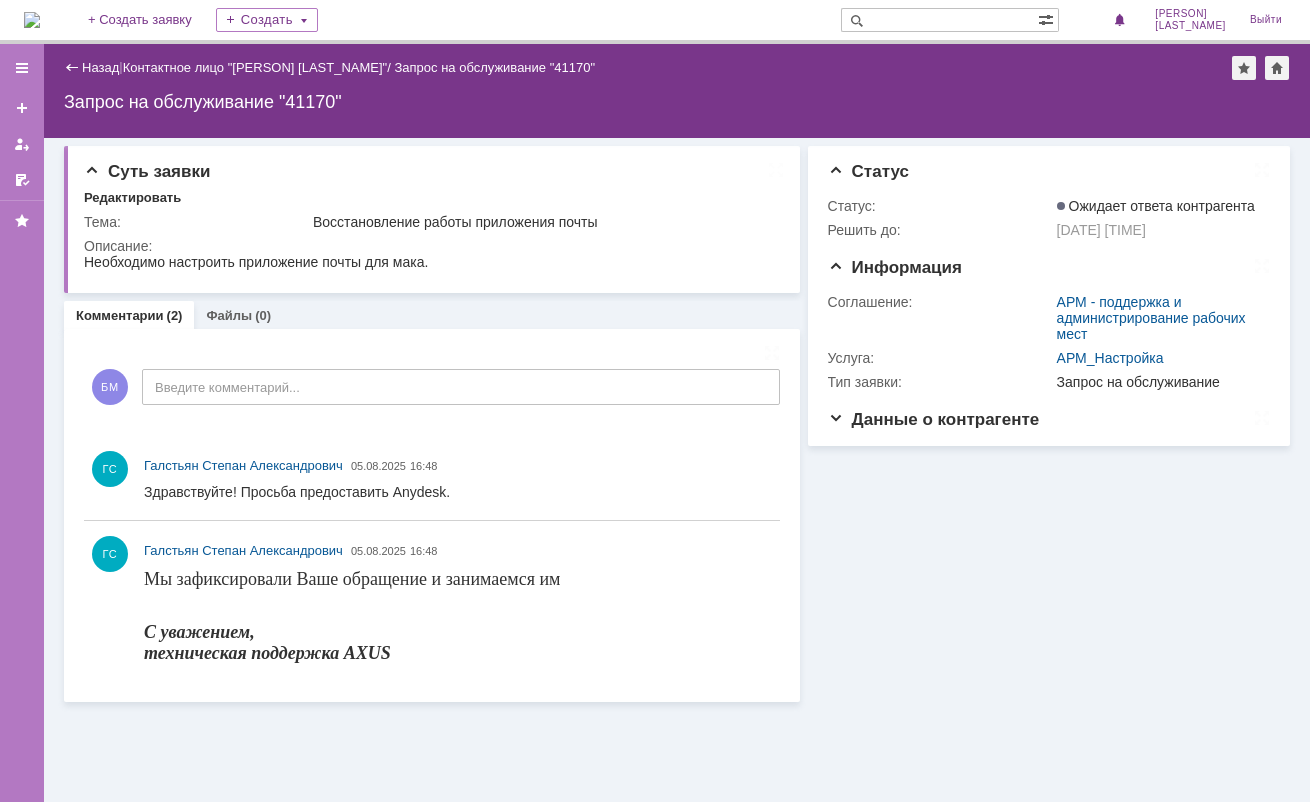 click on "Информация Статус Статус: Ожидает ответа контрагента Решить до: 07.08.2025 16:49 Информация Соглашение: АРМ - поддержка и администрирование рабочих мест Услуга: АРМ_Настройка Тип заявки: Запрос на обслуживание Данные о контрагенте Контактное лицо: Борис Мороз Контактный e-mail: mb@oktogon.ru Контактный телефон: 89270005249" at bounding box center [1045, 420] 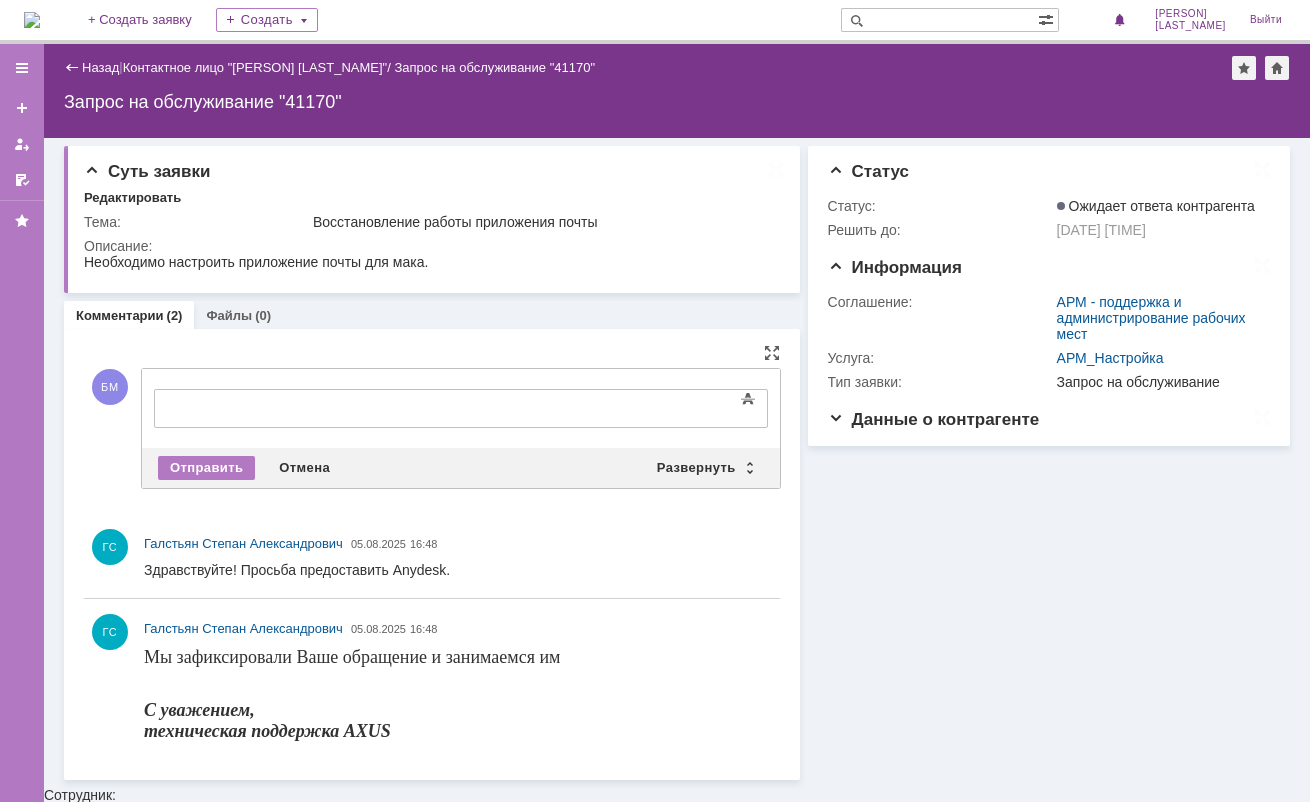 scroll, scrollTop: 0, scrollLeft: 0, axis: both 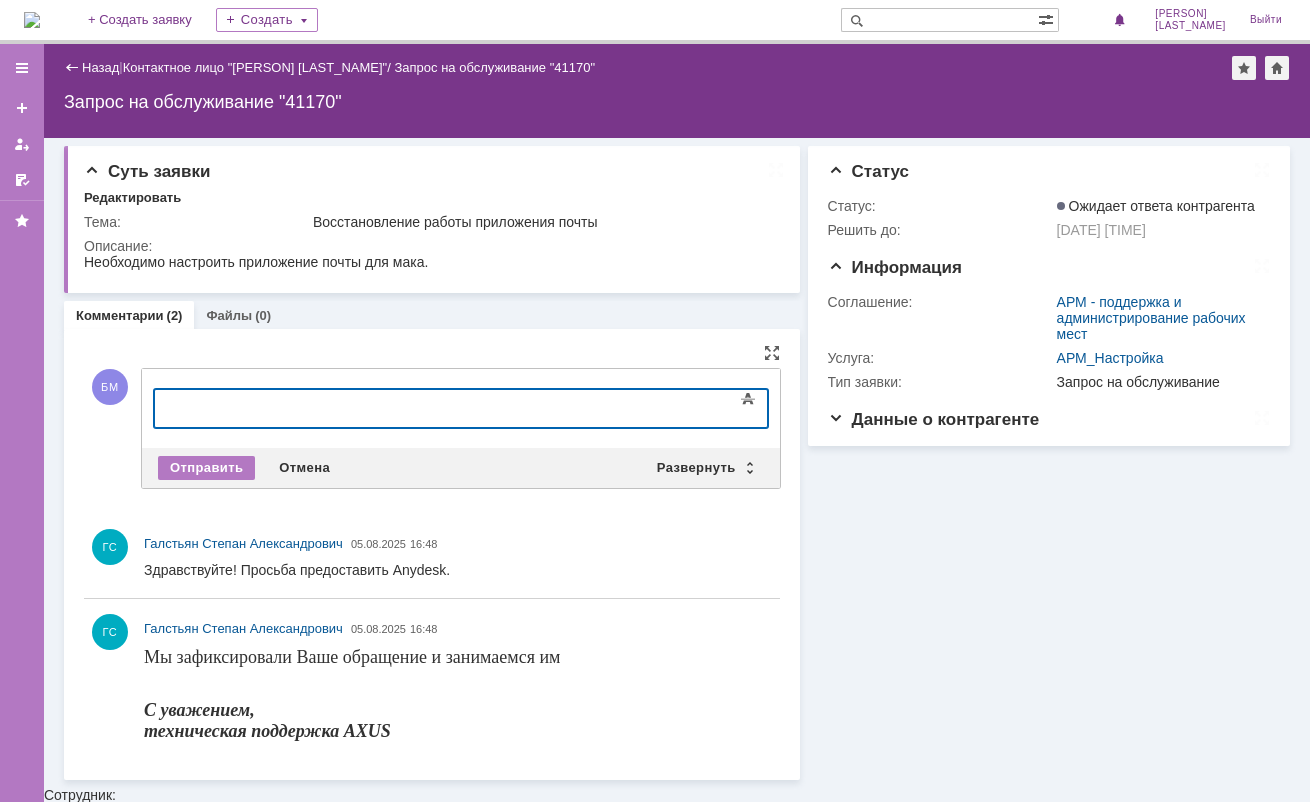 type 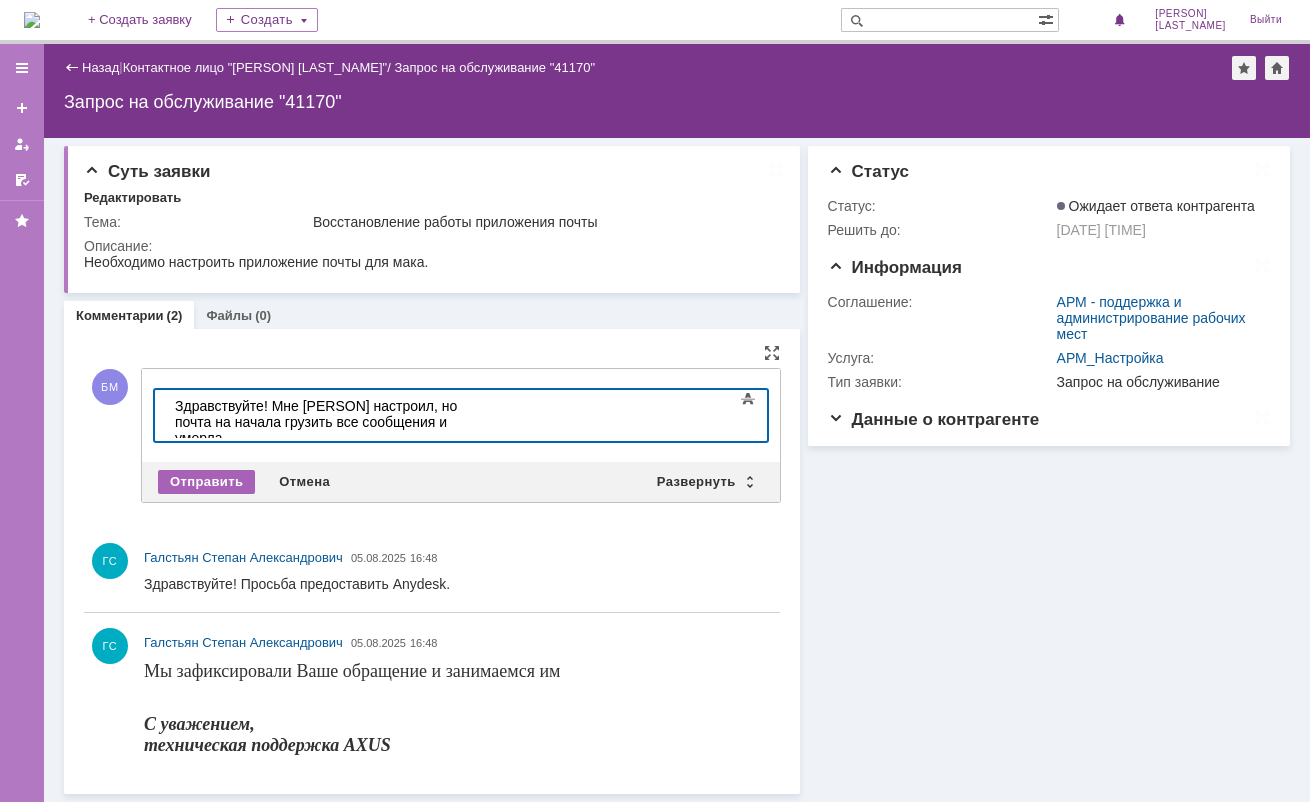 click on "Отправить" at bounding box center (206, 482) 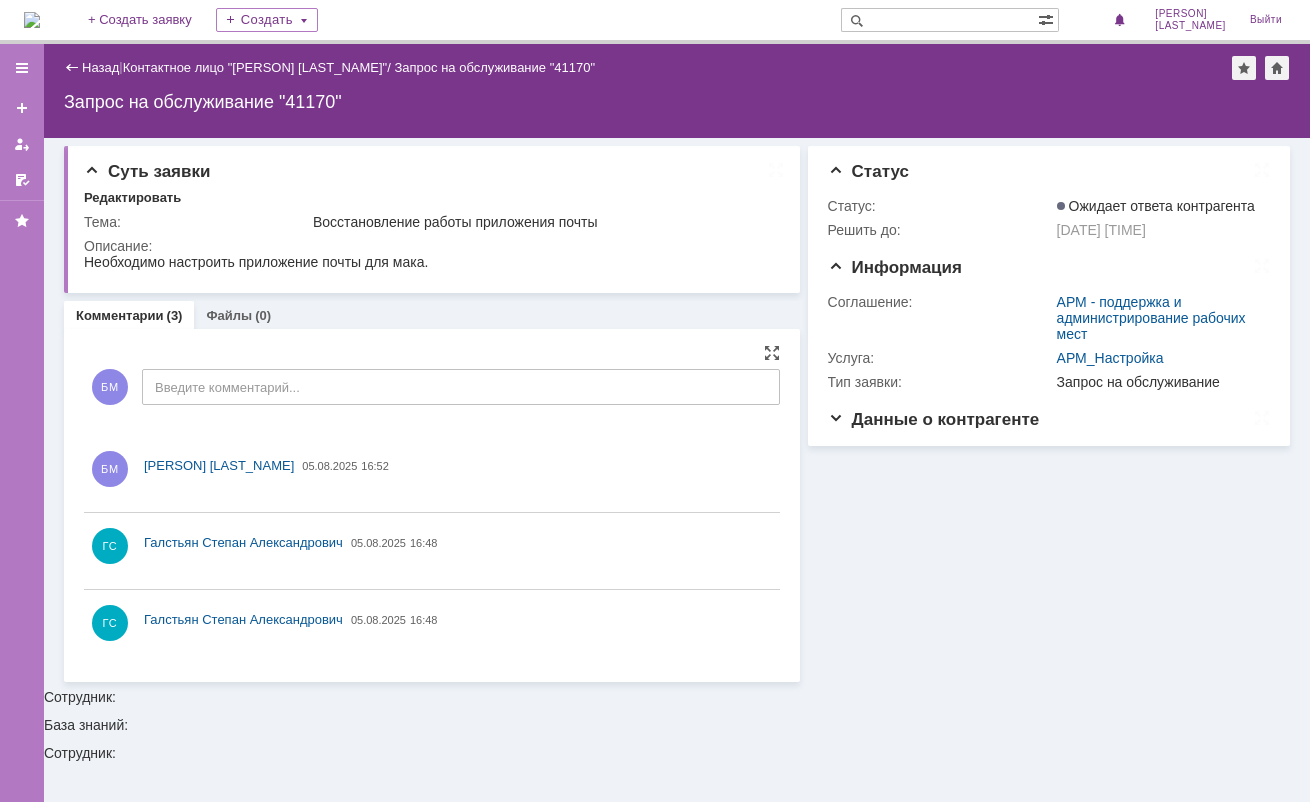 scroll, scrollTop: 0, scrollLeft: 0, axis: both 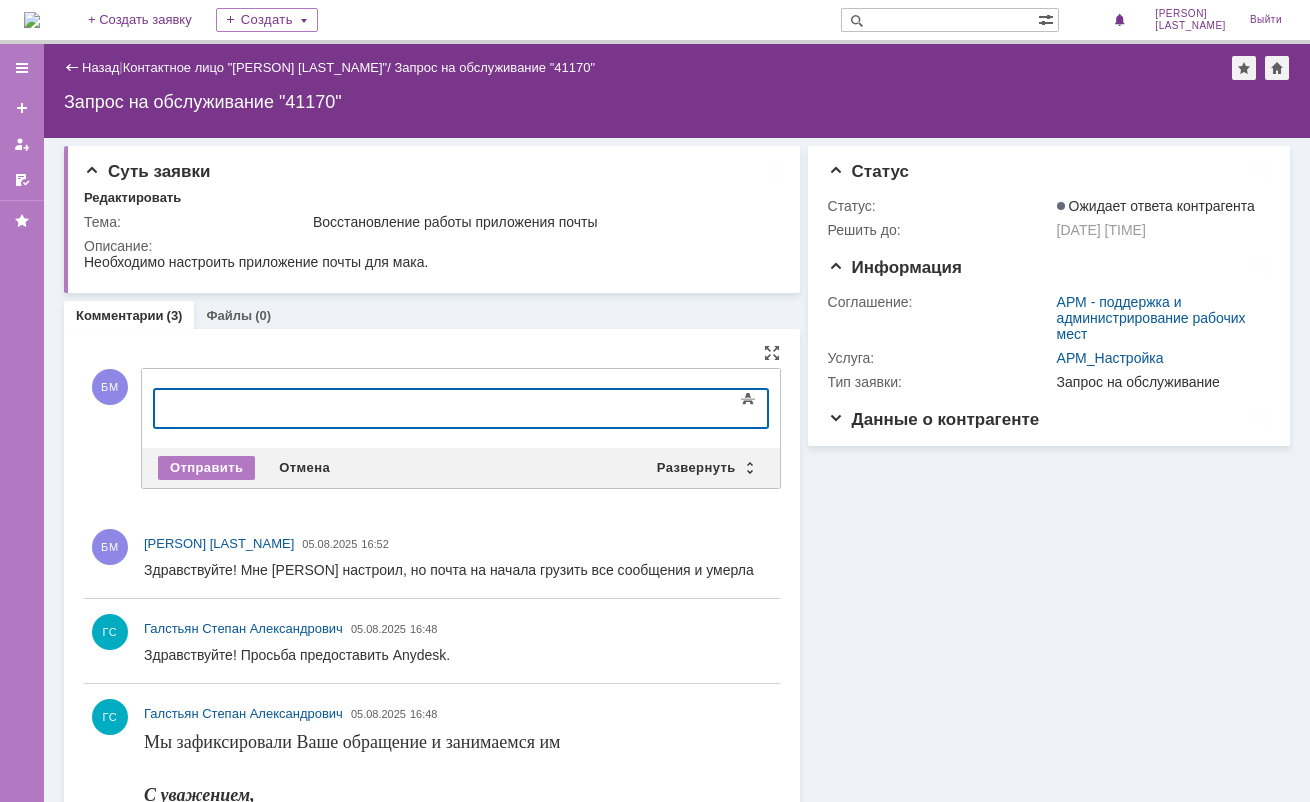 click at bounding box center [317, 406] 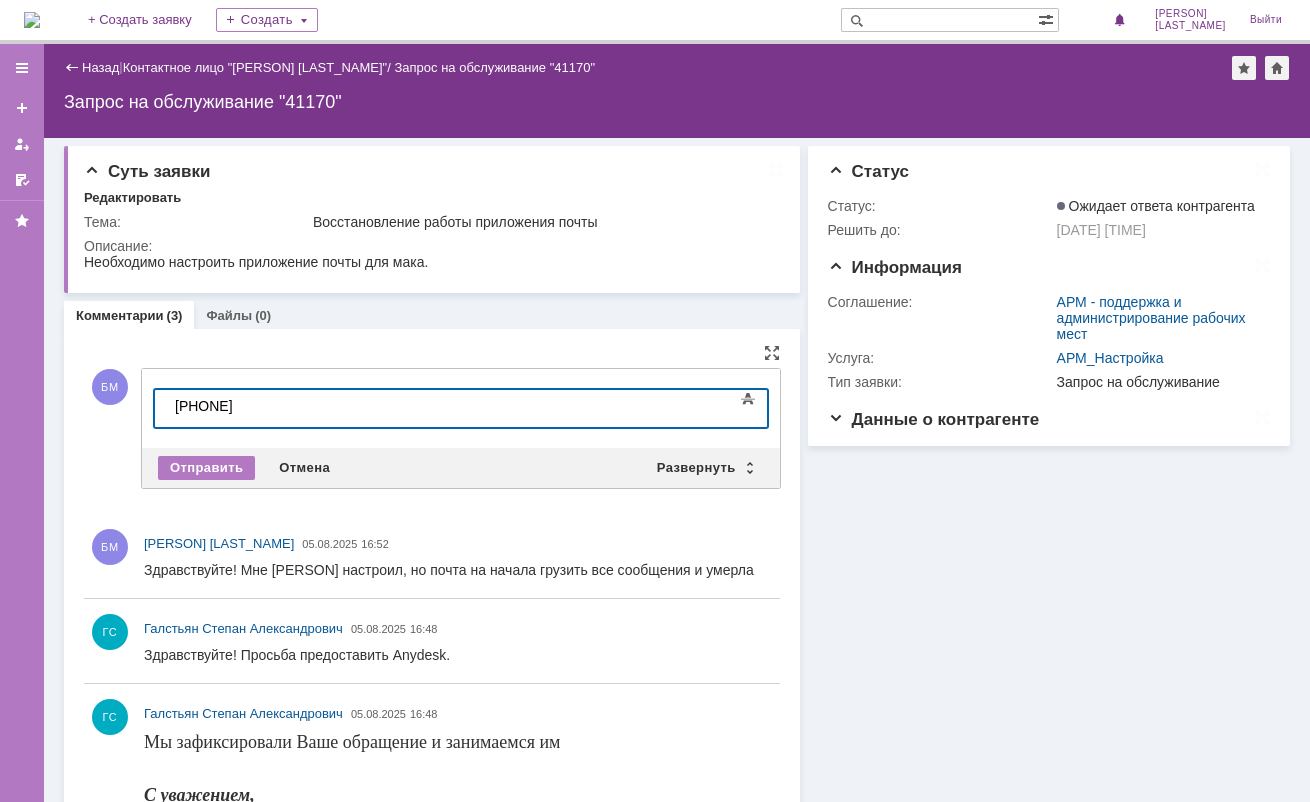 scroll, scrollTop: 154, scrollLeft: 7, axis: both 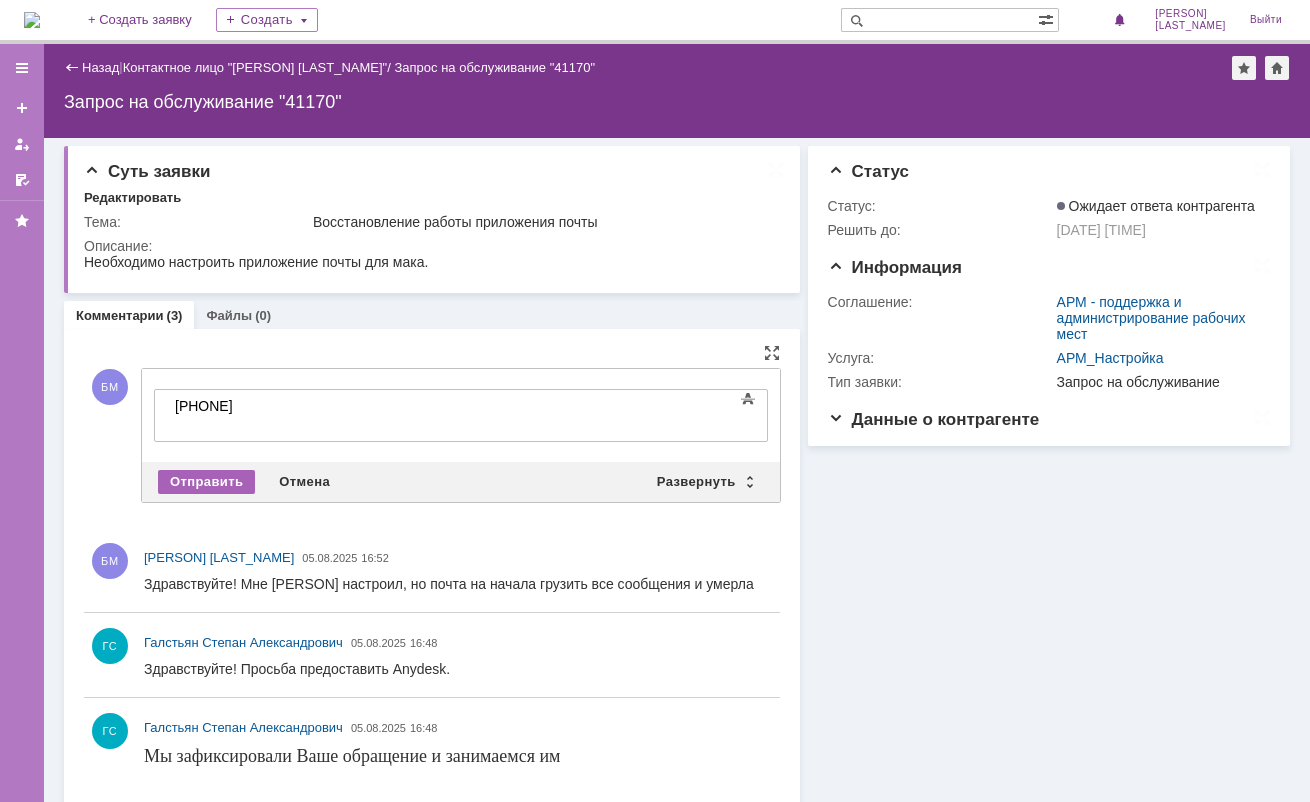 click on "Отправить" at bounding box center (206, 482) 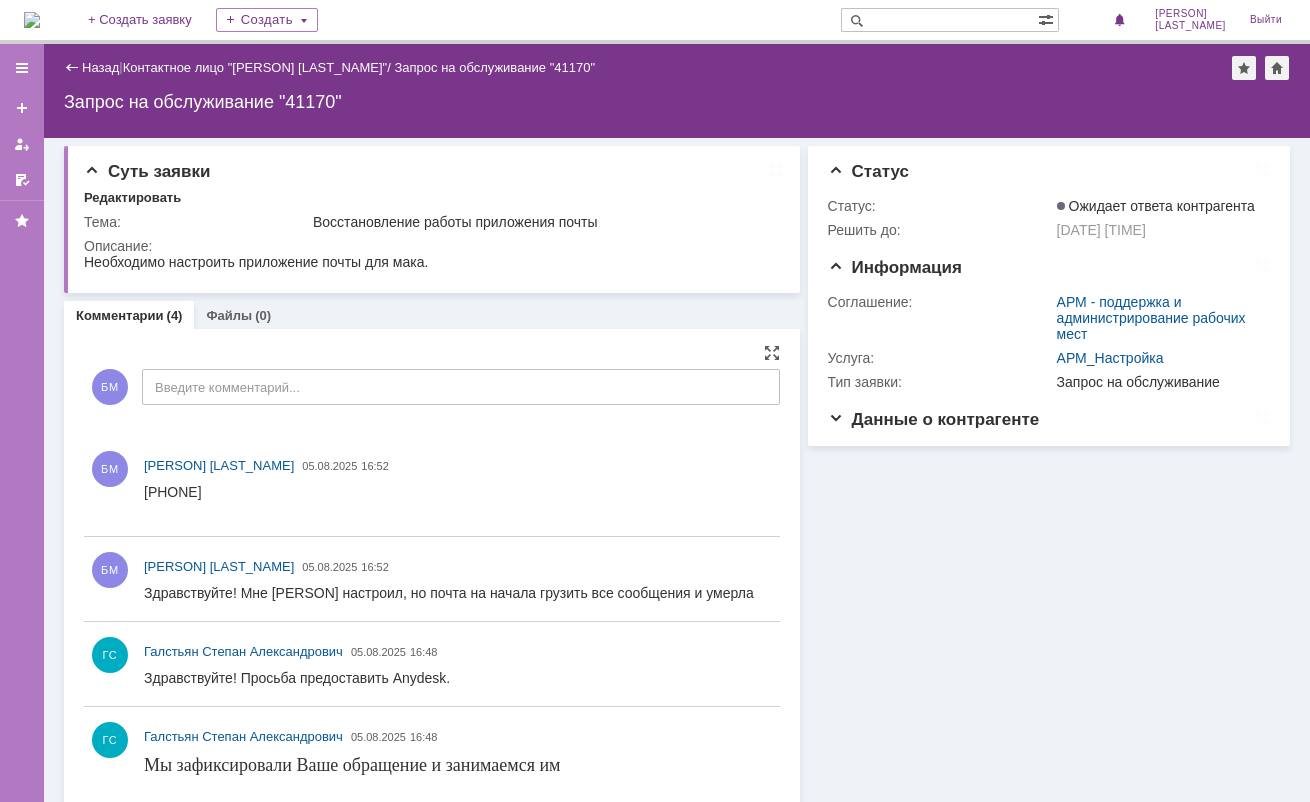 scroll, scrollTop: 0, scrollLeft: 0, axis: both 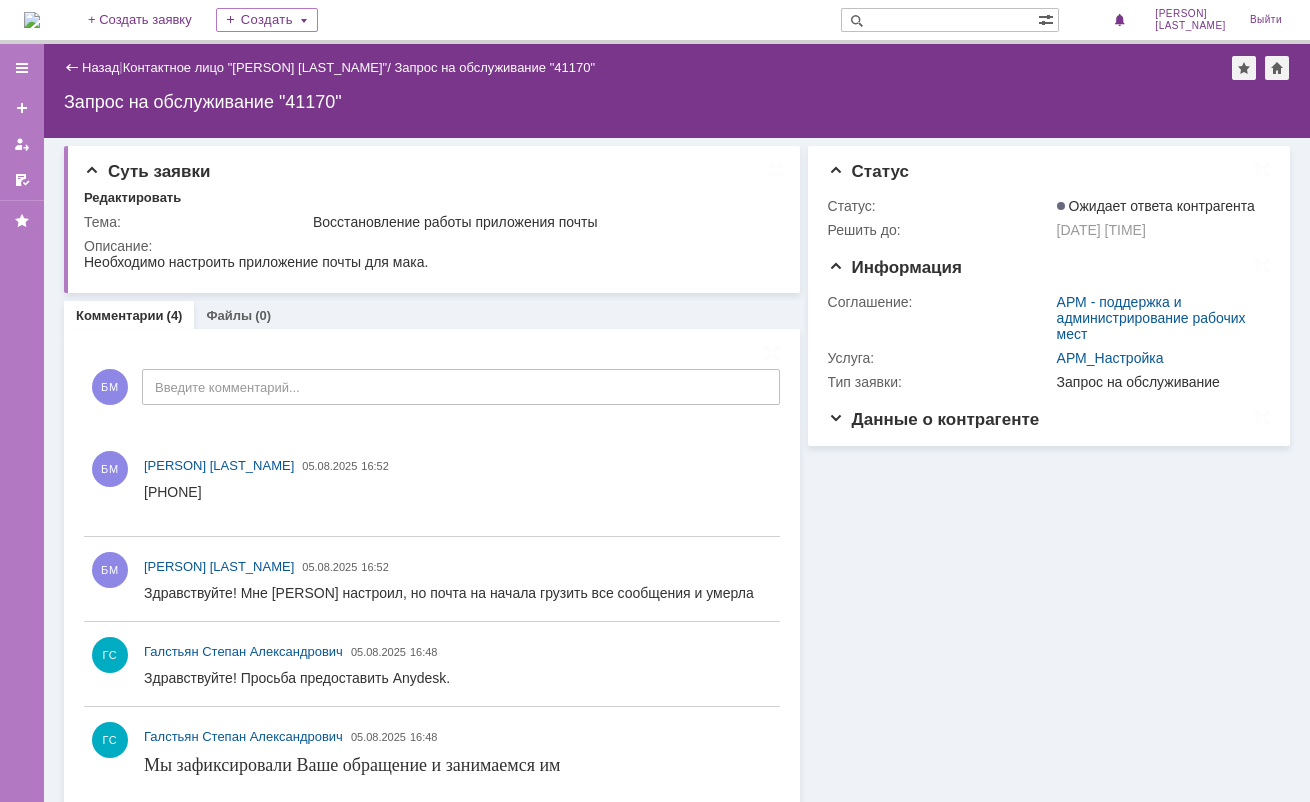 click on "Информация Статус Статус: Ожидает ответа контрагента Решить до: 07.08.2025 16:49 Информация Соглашение: АРМ - поддержка и администрирование рабочих мест Услуга: АРМ_Настройка Тип заявки: Запрос на обслуживание Данные о контрагенте Контактное лицо: Борис Мороз Контактный e-mail: mb@oktogon.ru Контактный телефон: 89270005249" at bounding box center (1045, 513) 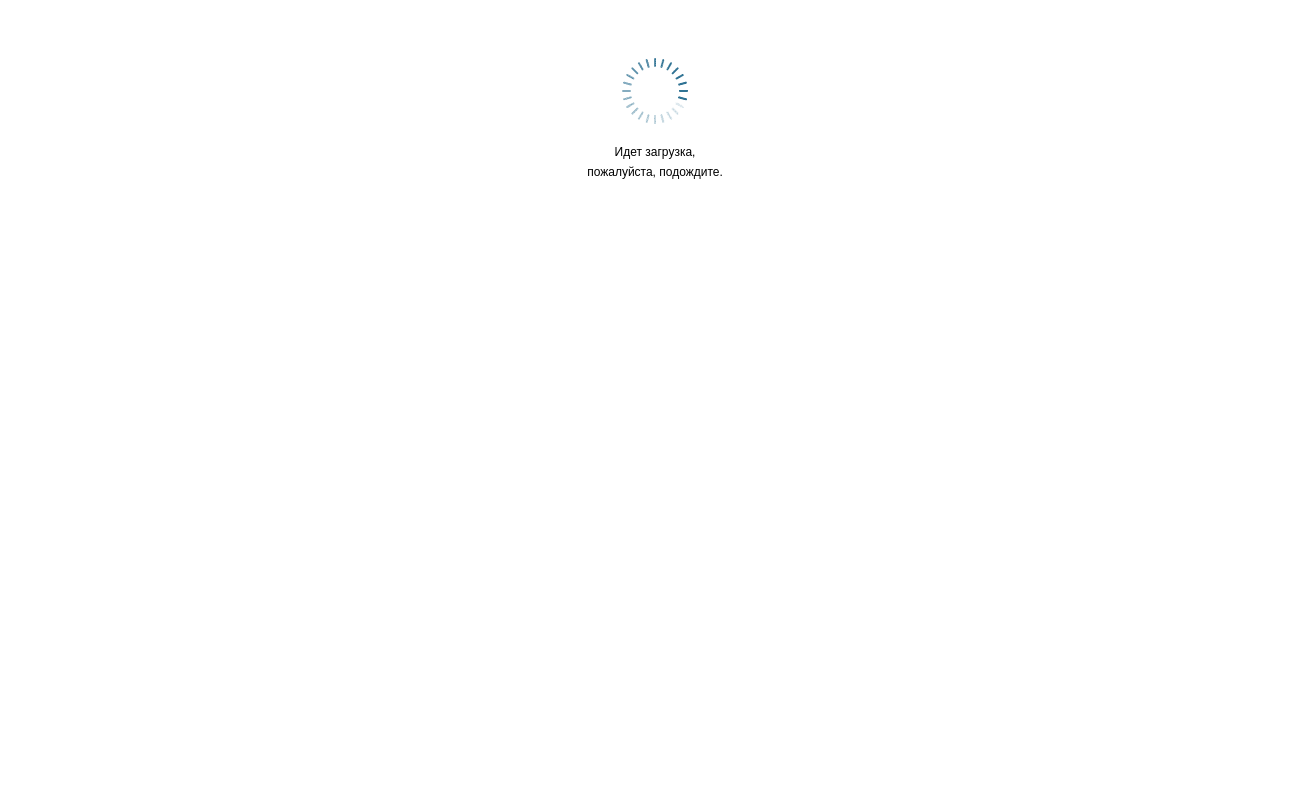 scroll, scrollTop: 0, scrollLeft: 0, axis: both 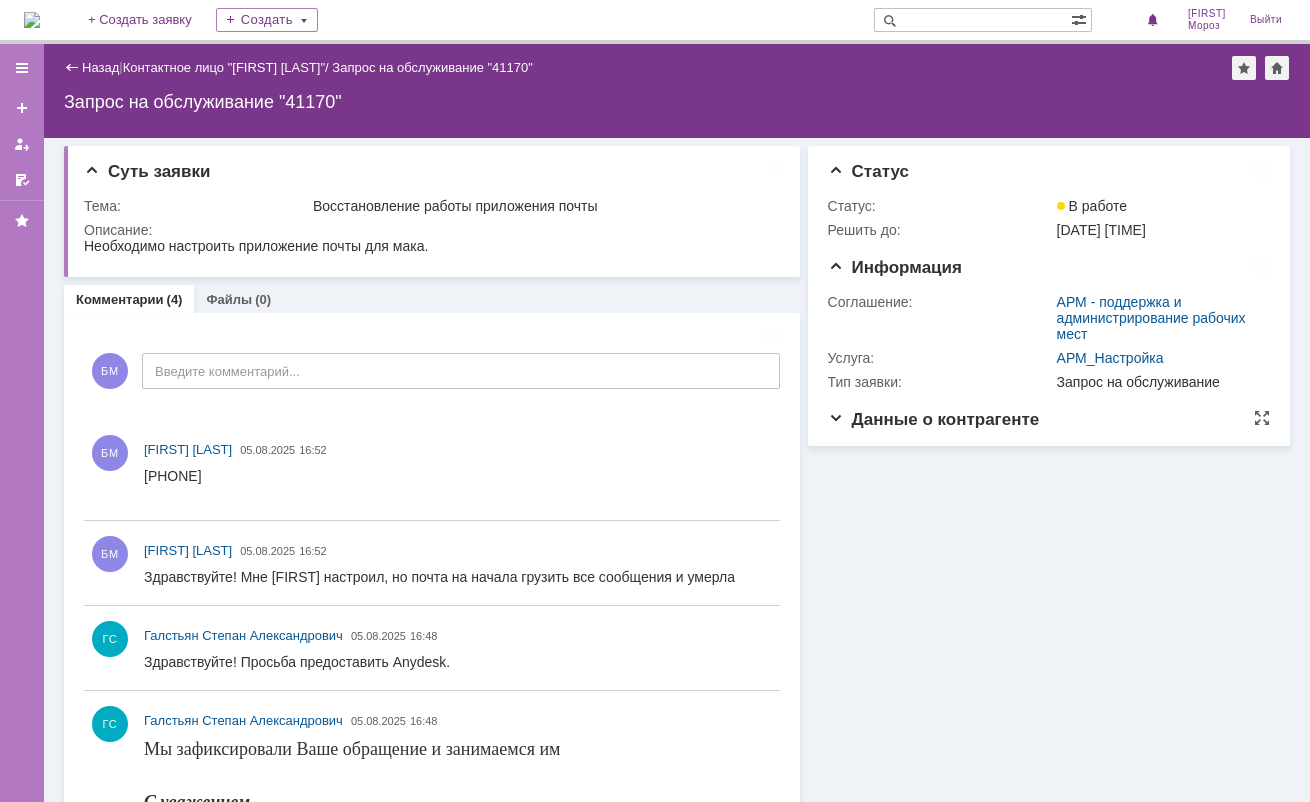 click on "Данные о контрагенте Контактное лицо: [FIRST] [LAST] Контактный e-mail: [EMAIL] Контактный телефон: [PHONE]" at bounding box center (1049, 428) 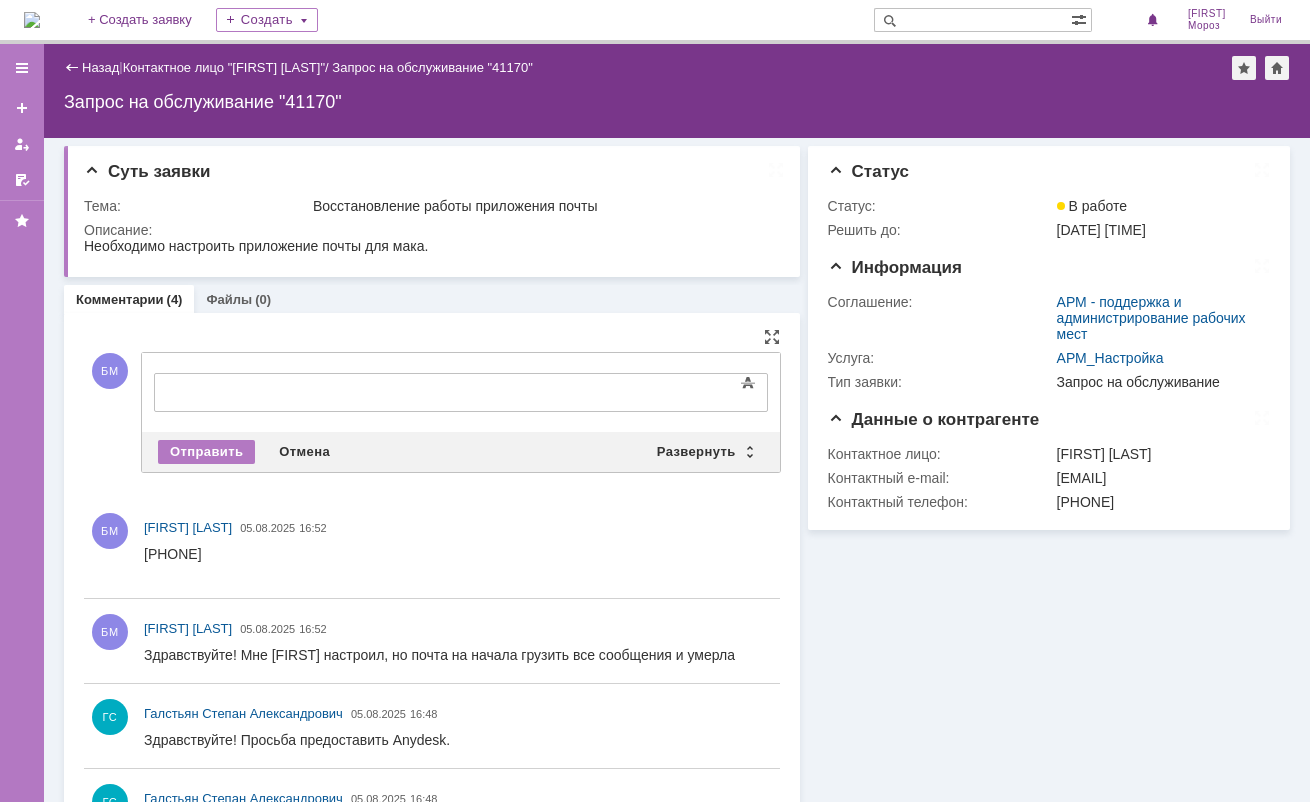scroll, scrollTop: 0, scrollLeft: 0, axis: both 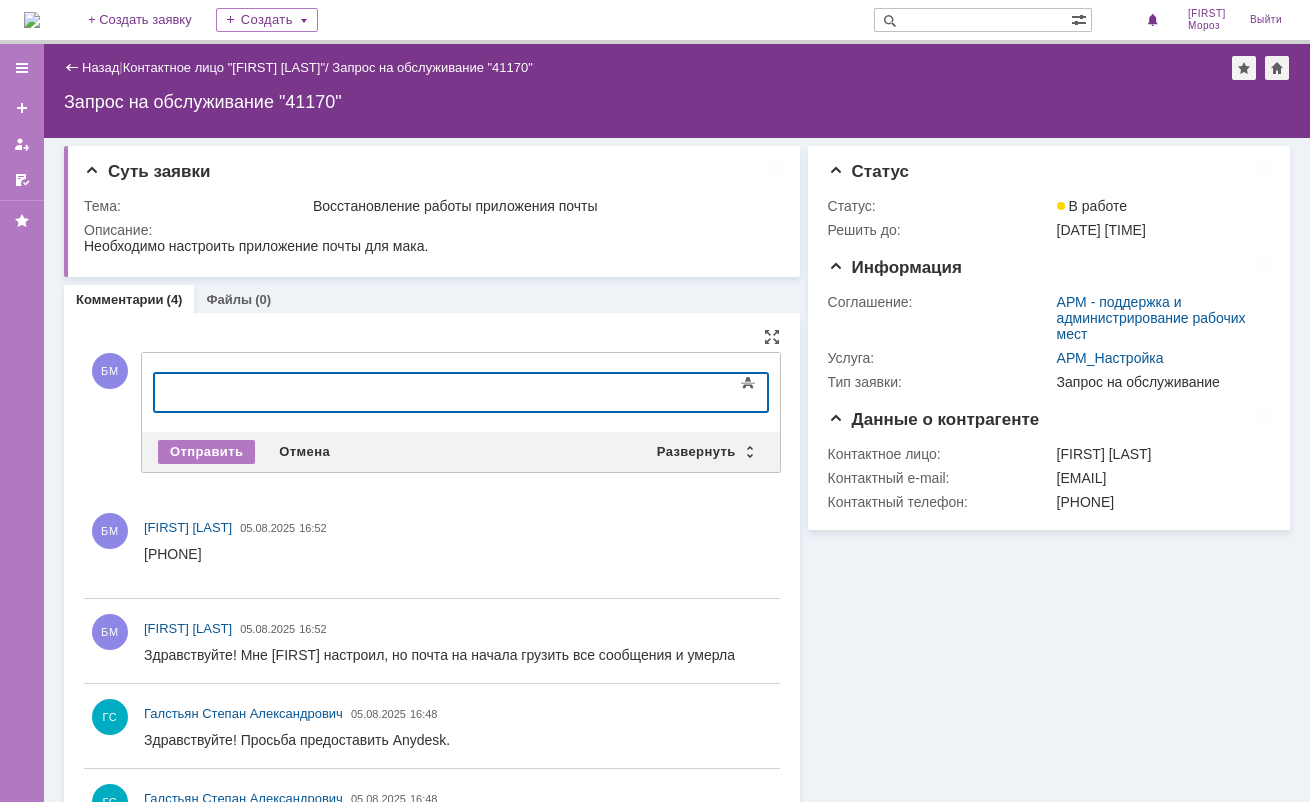 type 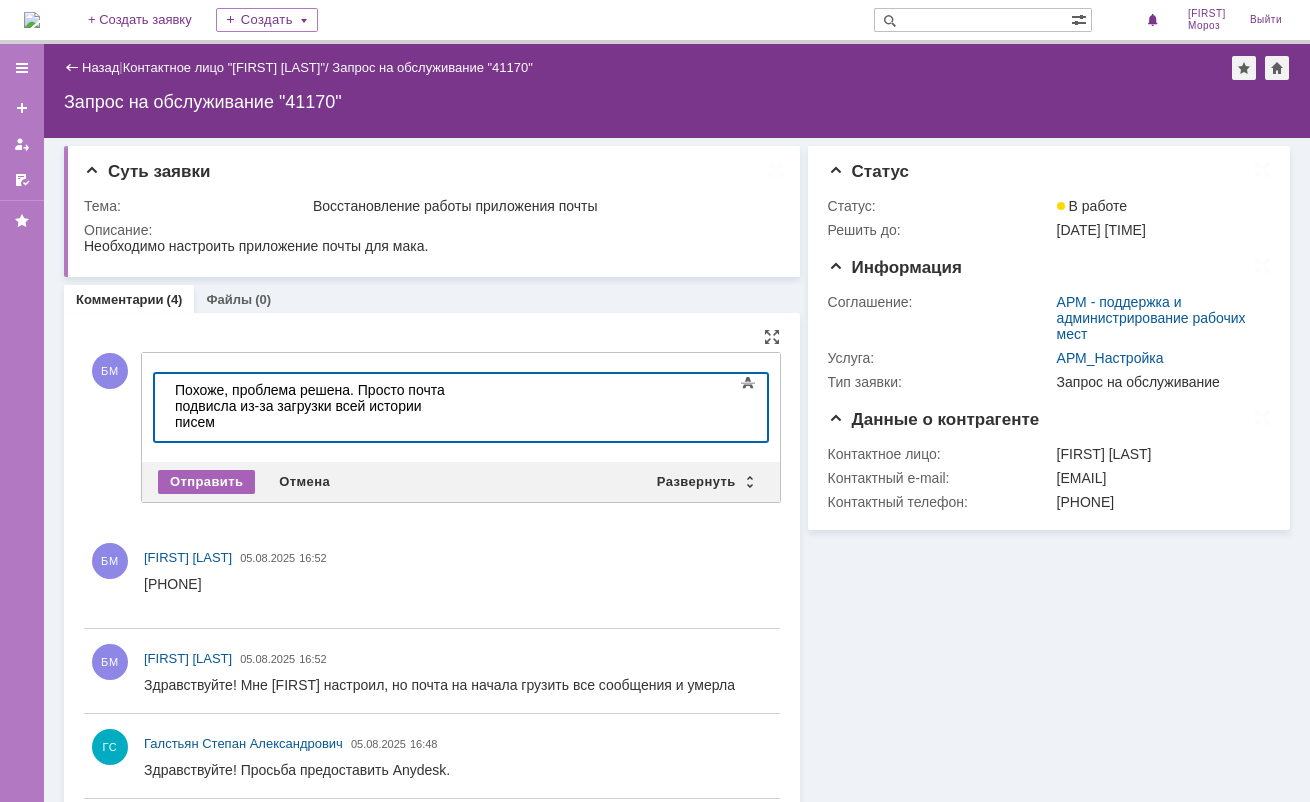click on "Отправить" at bounding box center (206, 482) 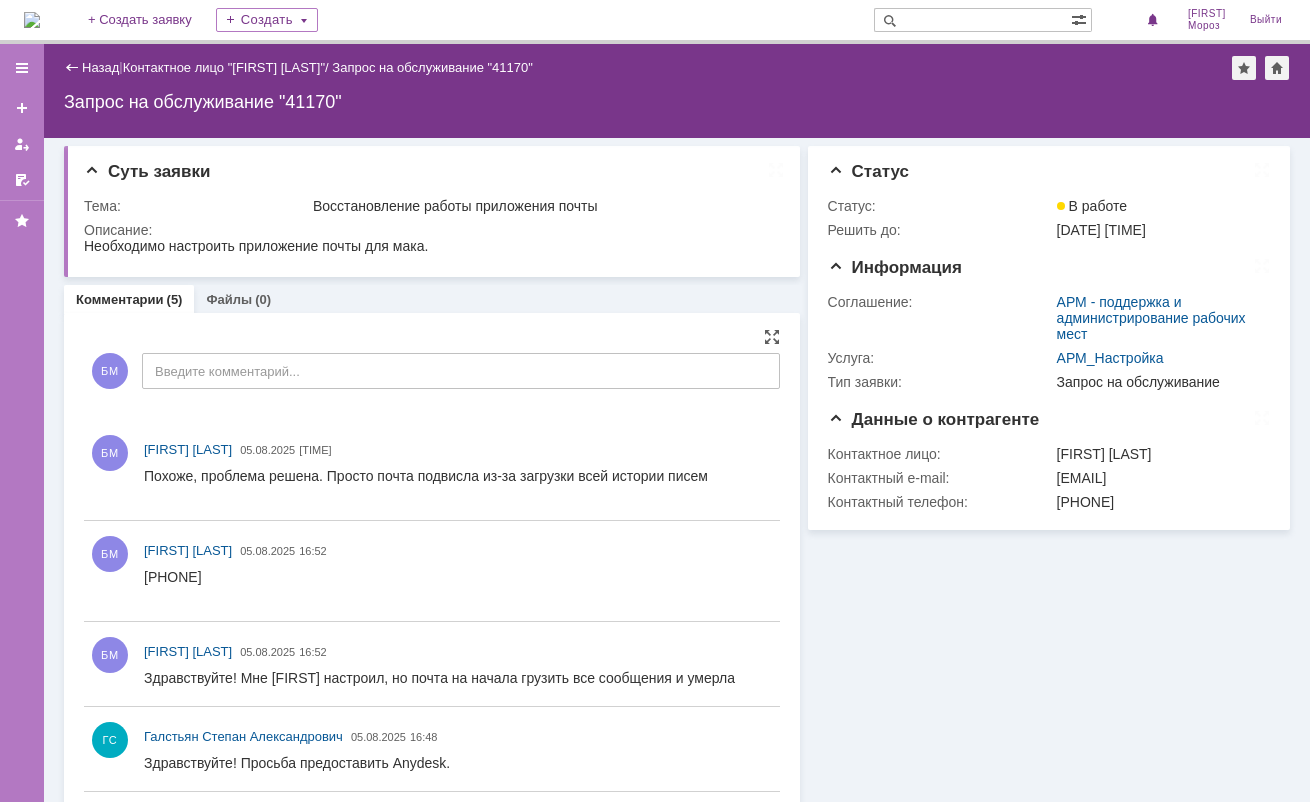 scroll, scrollTop: 0, scrollLeft: 0, axis: both 